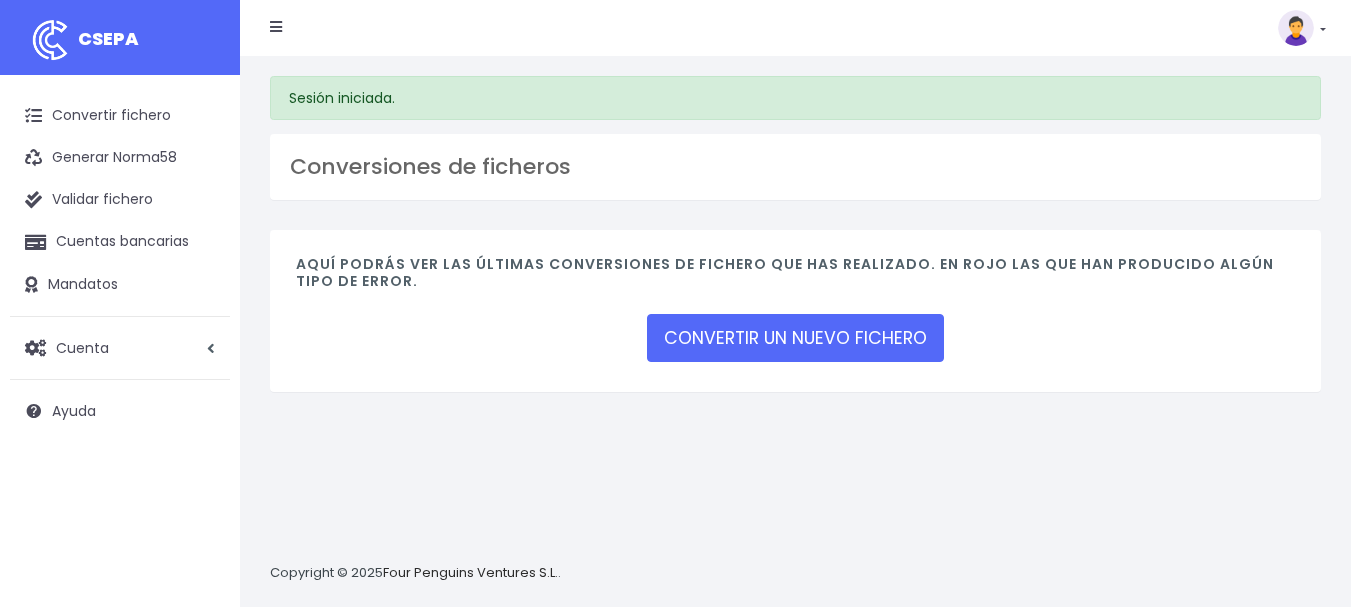 scroll, scrollTop: 0, scrollLeft: 0, axis: both 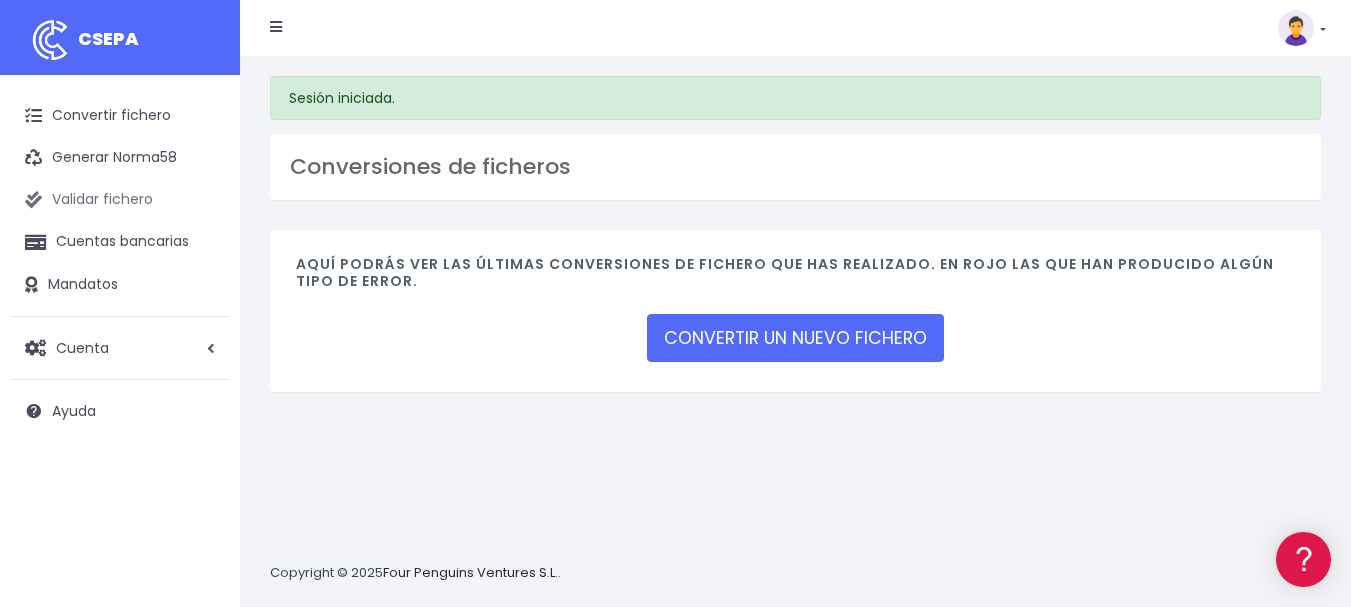 click on "Validar fichero" at bounding box center [120, 200] 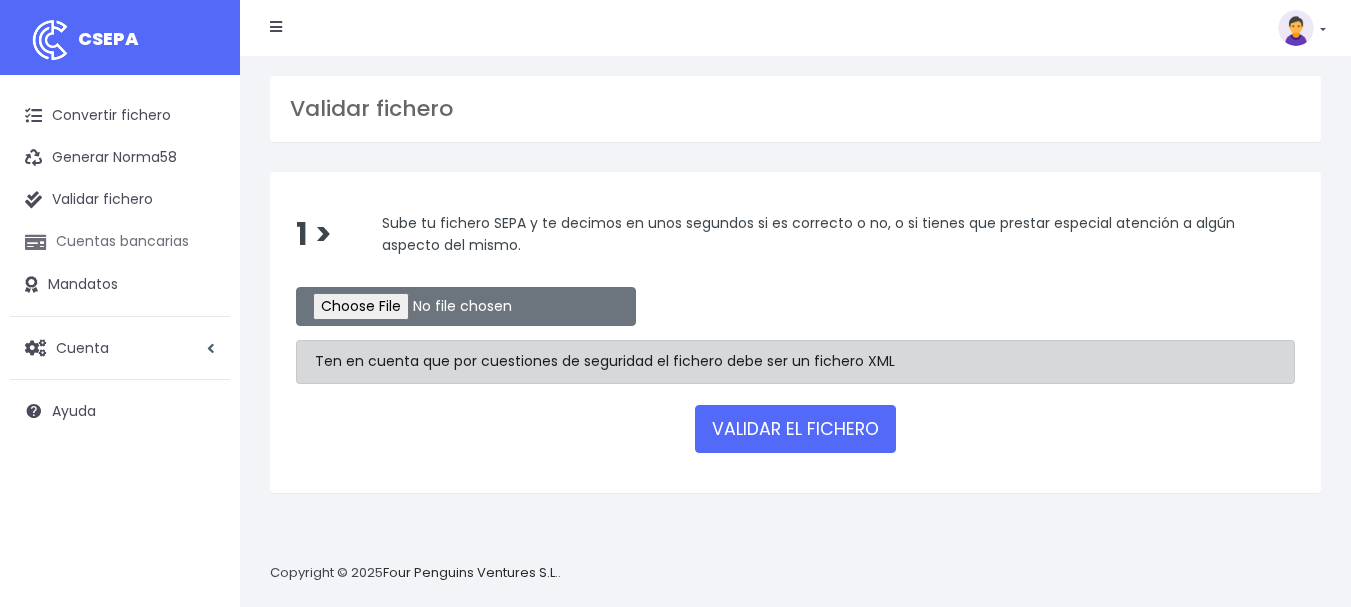 scroll, scrollTop: 0, scrollLeft: 0, axis: both 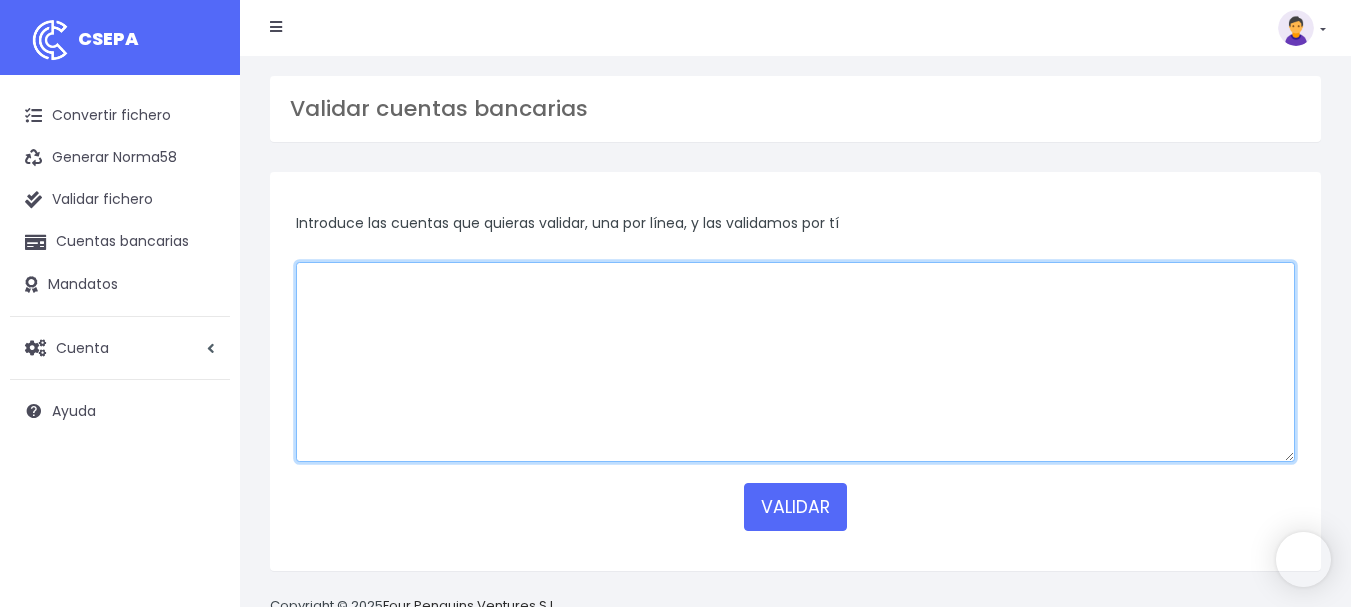 click at bounding box center (795, 362) 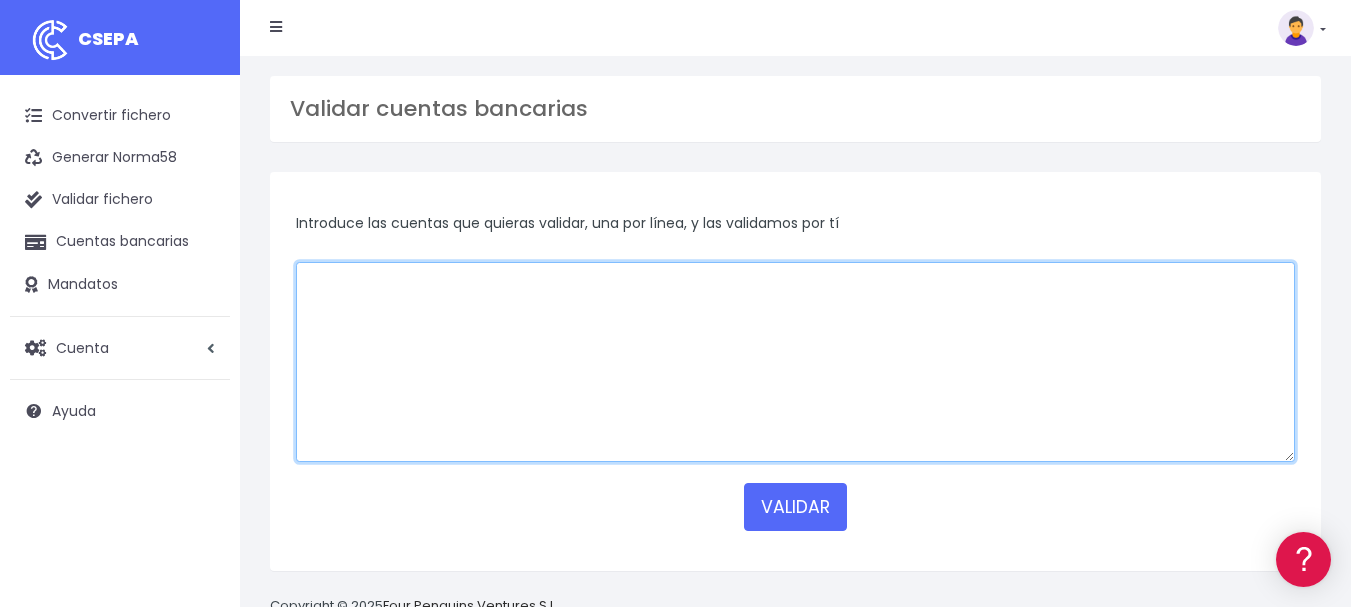 scroll, scrollTop: 0, scrollLeft: 0, axis: both 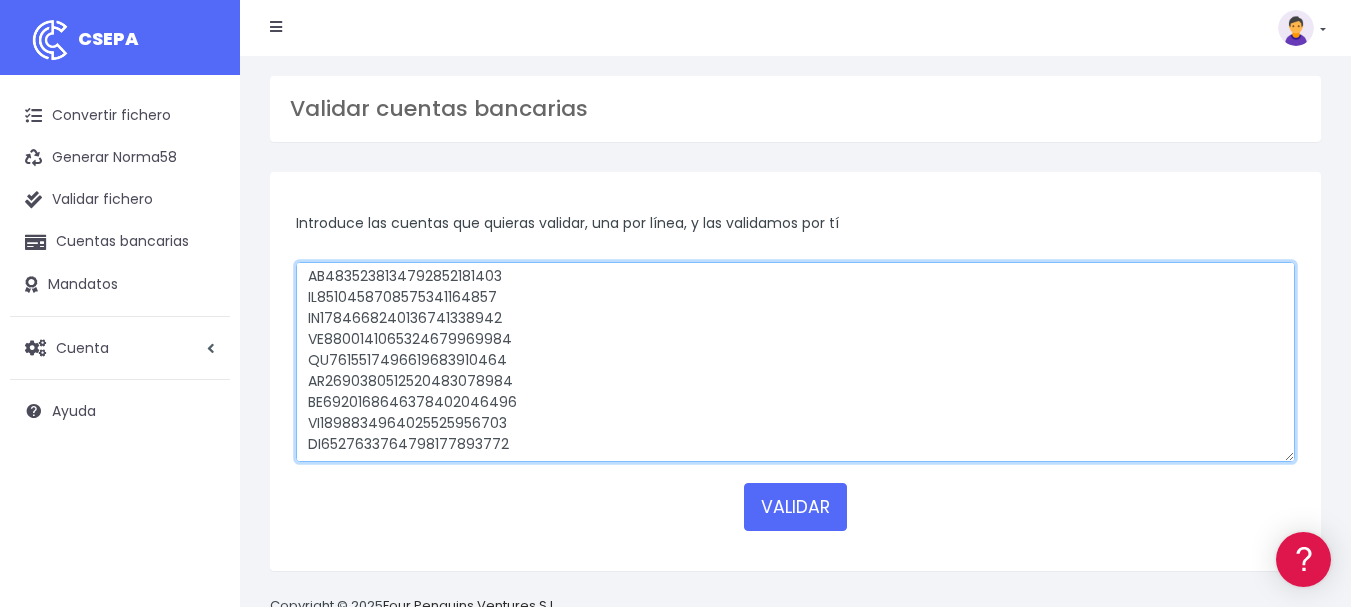 click at bounding box center [795, 362] 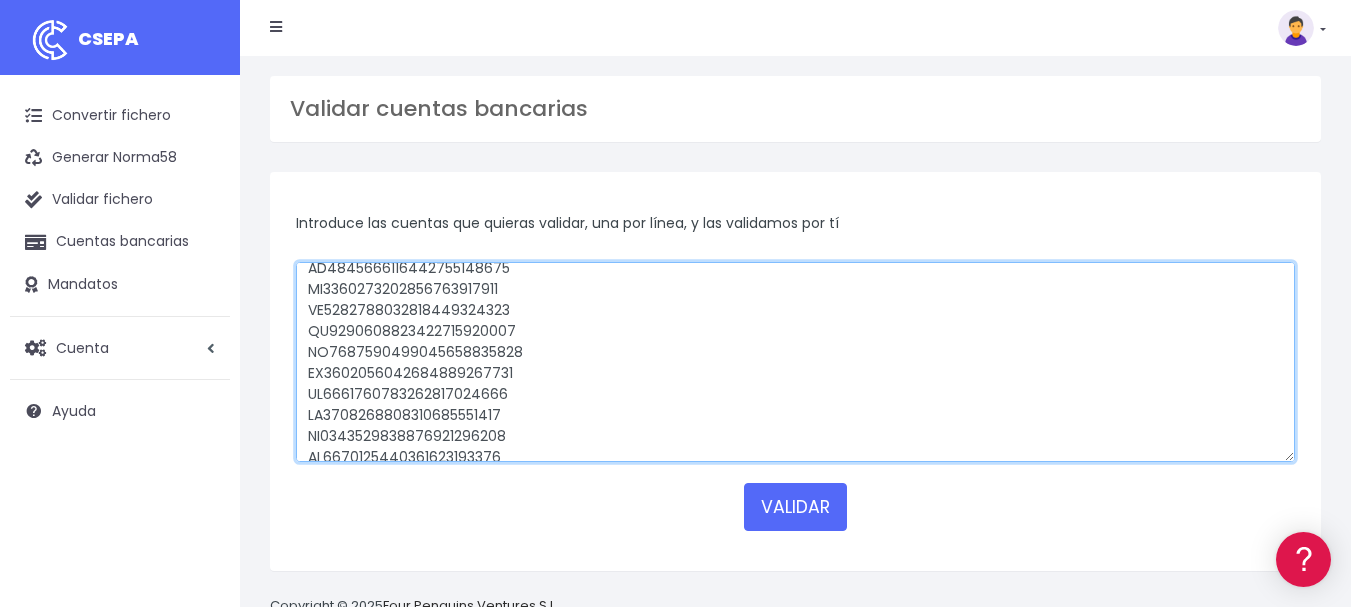scroll, scrollTop: 24974, scrollLeft: 0, axis: vertical 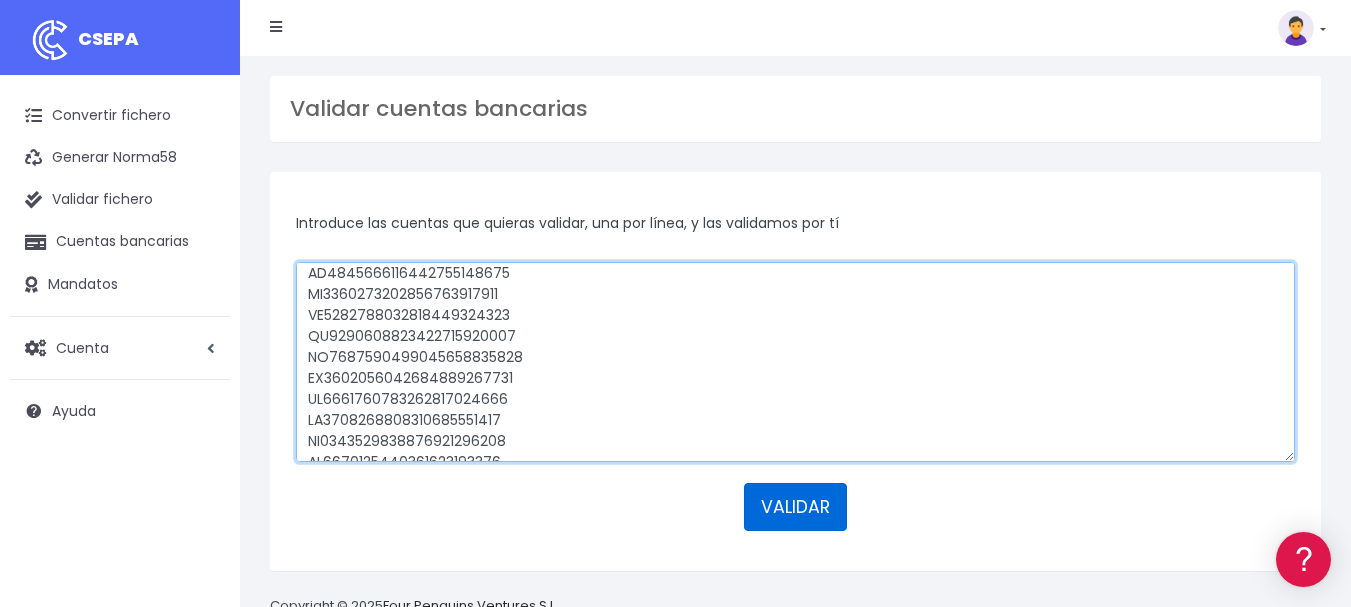 type on "CUENTA IBAN
[FINANCIAL_ID]
[FINANCIAL_ID]
[FINANCIAL_ID]
[FINANCIAL_ID]
[FINANCIAL_ID]
[FINANCIAL_ID]
[FINANCIAL_ID]
[FINANCIAL_ID]
[FINANCIAL_ID]
[FINANCIAL_ID]
[FINANCIAL_ID]
[FINANCIAL_ID]
[FINANCIAL_ID]
[FINANCIAL_ID]
[FINANCIAL_ID]
[FINANCIAL_ID]
[FINANCIAL_ID]
[FINANCIAL_ID]
[FINANCIAL_ID]
[FINANCIAL_ID]
[FINANCIAL_ID]
[FINANCIAL_ID]
[FINANCIAL_ID]
[FINANCIAL_ID]
[FINANCIAL_ID]
[FINANCIAL_ID]
[FINANCIAL_ID]
[FINANCIAL_ID]
[FINANCIAL_ID]
[FINANCIAL_ID]
[FINANCIAL_ID]
[FINANCIAL_ID]
[FINANCIAL_ID]
[FINANCIAL_ID]
[FINANCIAL_ID]
[FINANCIAL_ID]
[FINANCIAL_ID]
[FINANCIAL_ID]
[FINANCIAL_ID]
[FINANCIAL_ID]
ES7321003..." 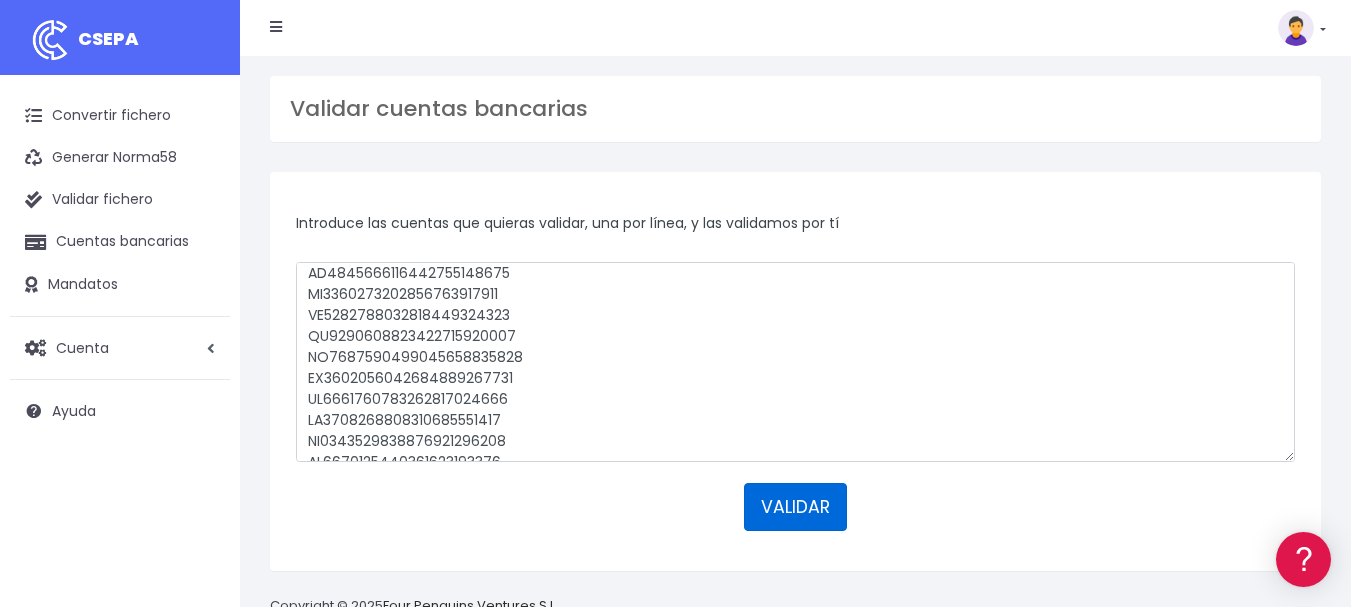 click on "VALIDAR" at bounding box center [795, 507] 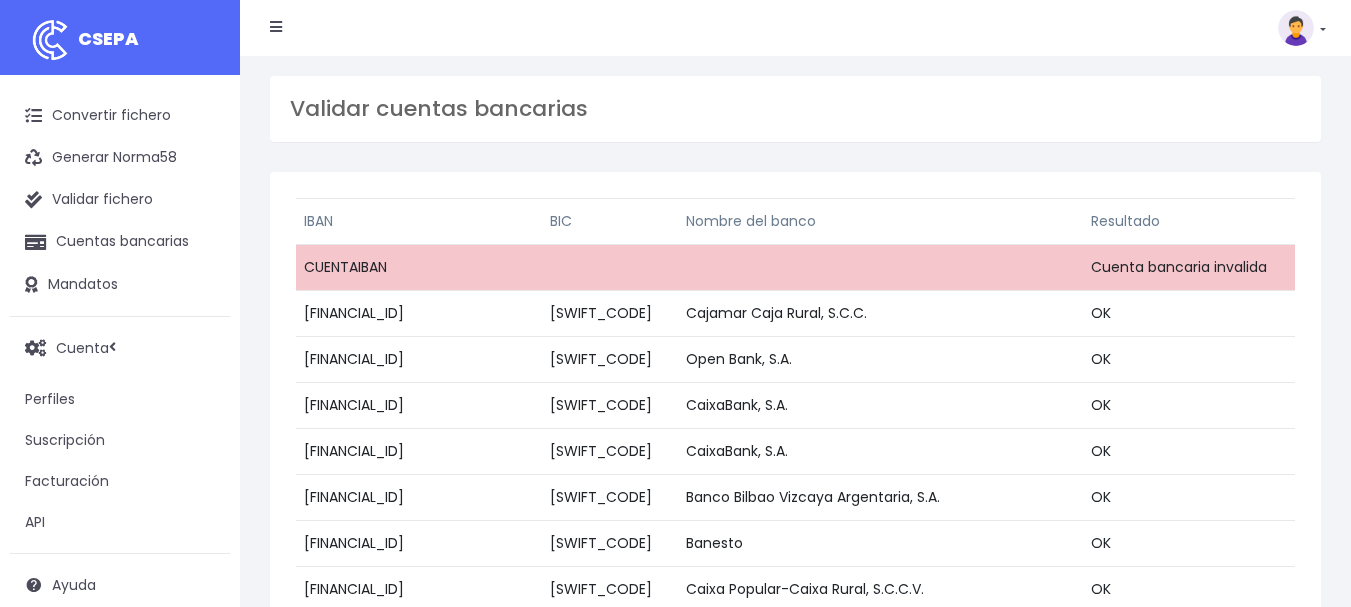 scroll, scrollTop: 0, scrollLeft: 0, axis: both 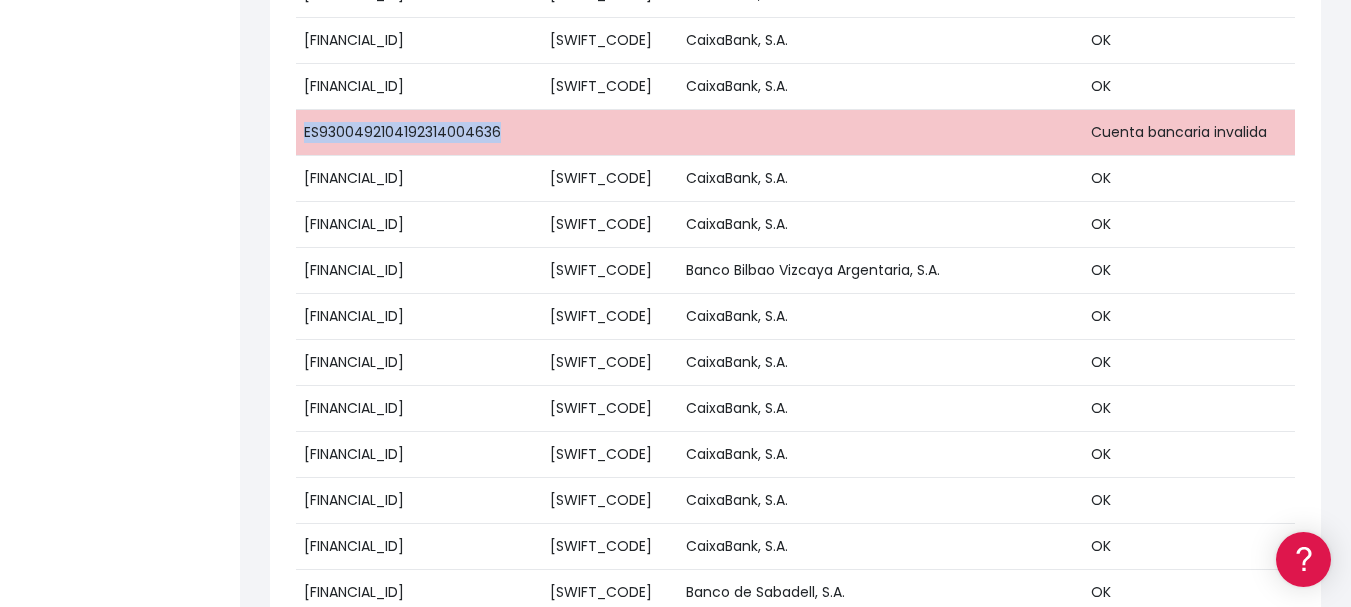 drag, startPoint x: 513, startPoint y: 132, endPoint x: 305, endPoint y: 141, distance: 208.19463 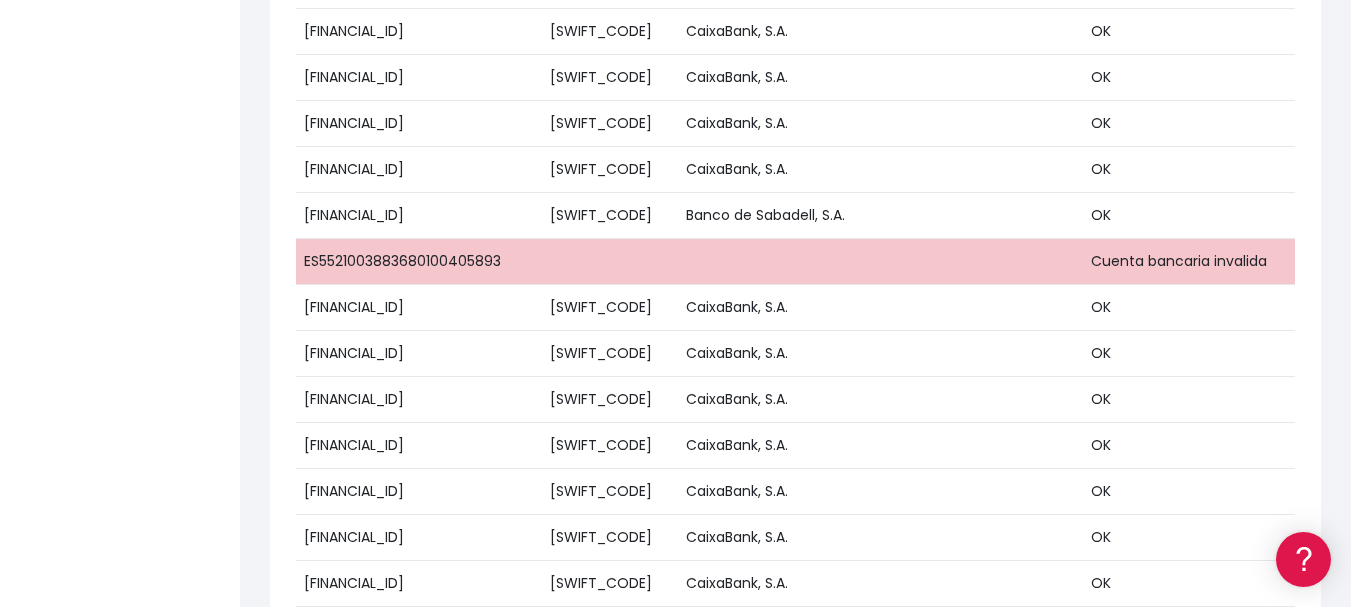 scroll, scrollTop: 37856, scrollLeft: 0, axis: vertical 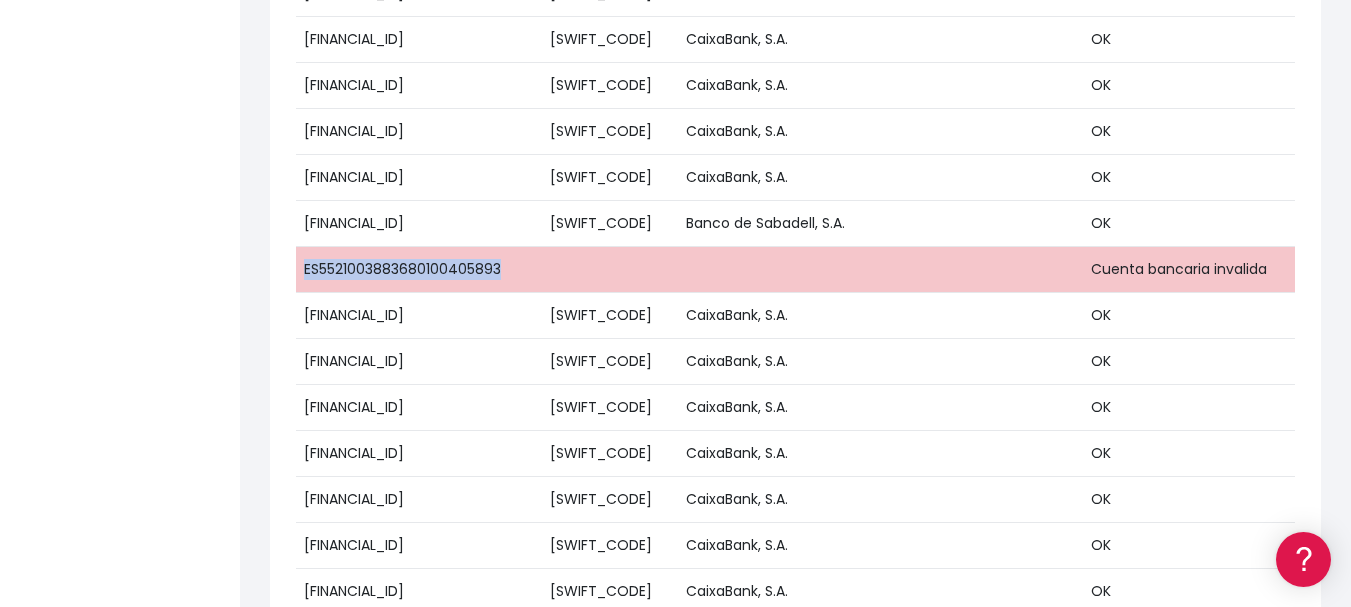 drag, startPoint x: 507, startPoint y: 264, endPoint x: 297, endPoint y: 250, distance: 210.46616 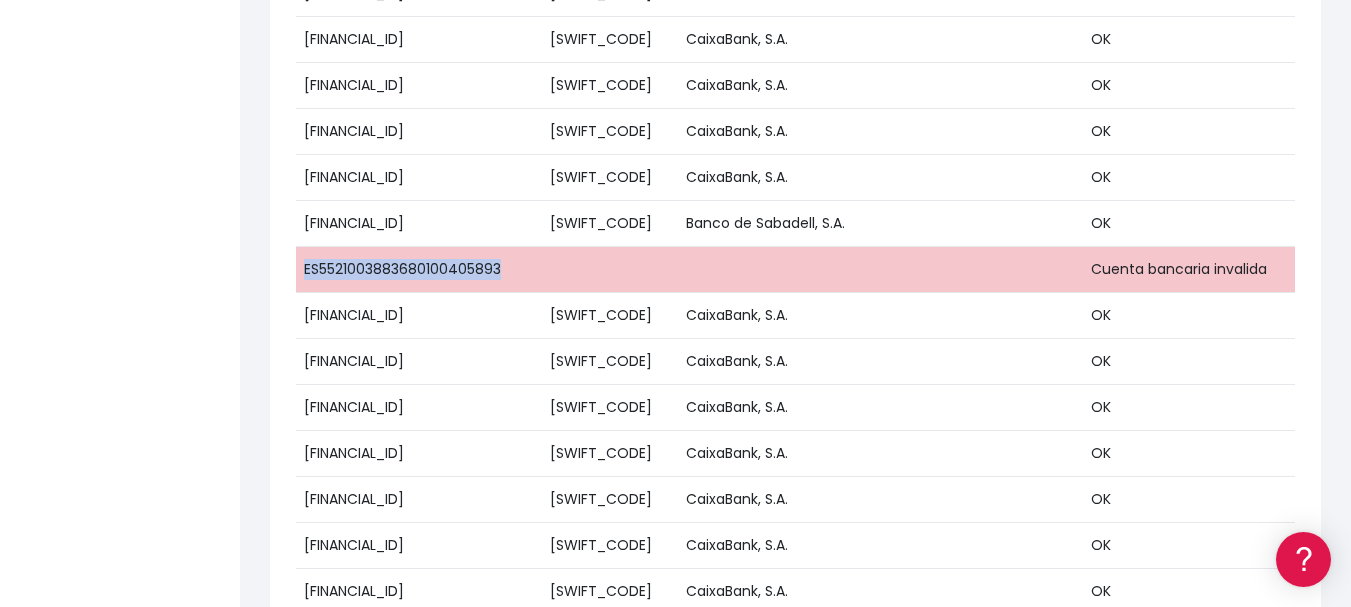 copy on "ES5521003883680100405893" 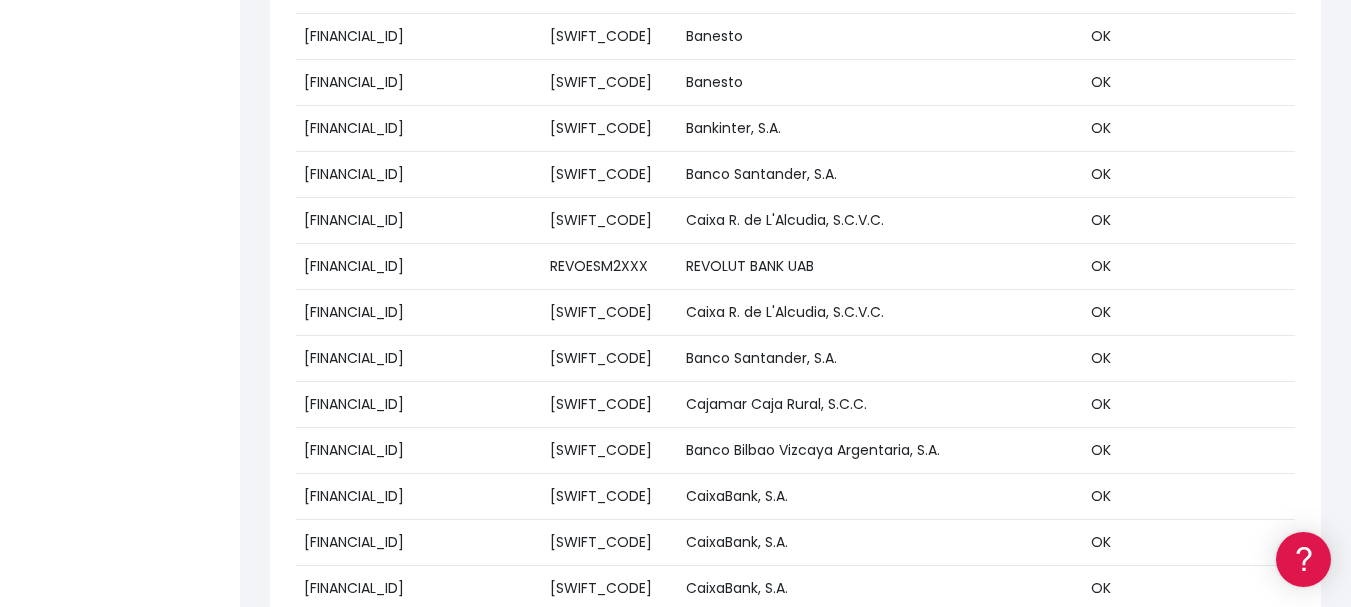 scroll, scrollTop: 56585, scrollLeft: 0, axis: vertical 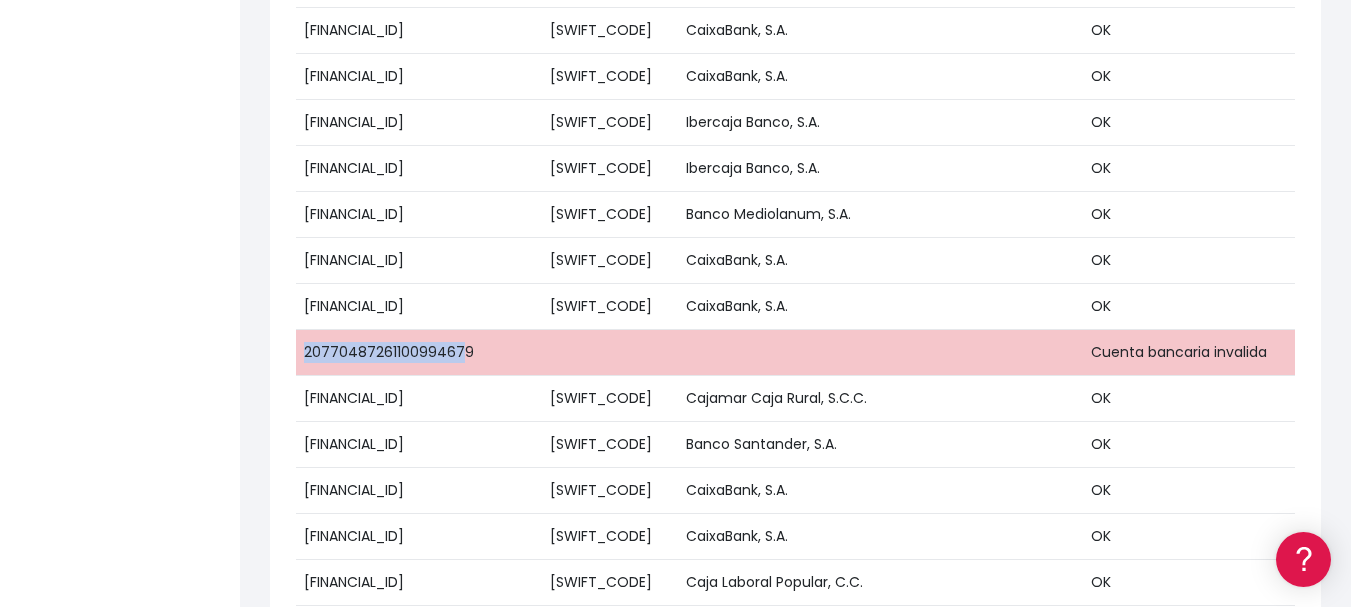 drag, startPoint x: 454, startPoint y: 349, endPoint x: 301, endPoint y: 356, distance: 153.16005 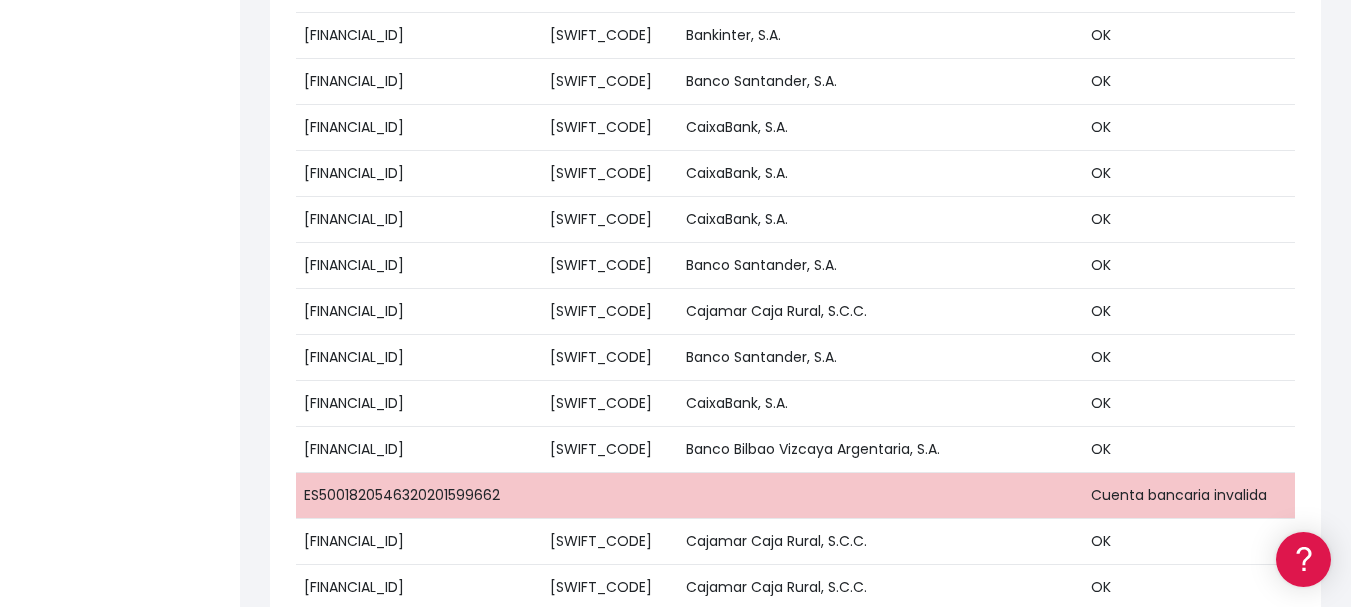 scroll, scrollTop: 39699, scrollLeft: 0, axis: vertical 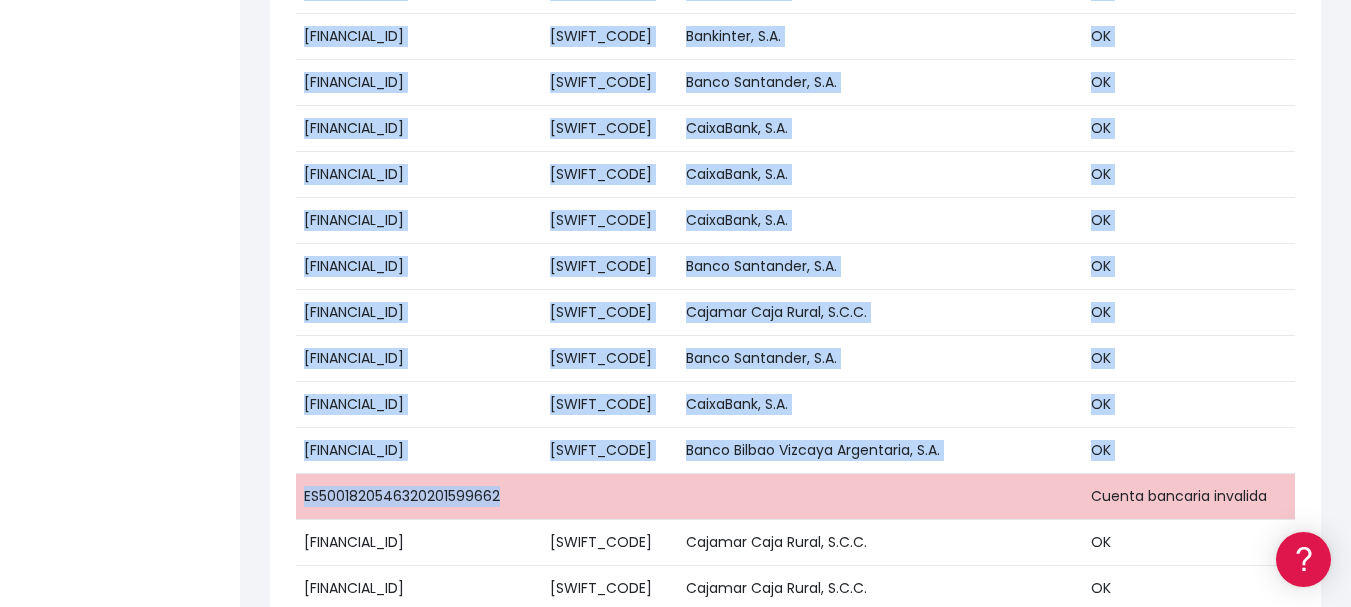 drag, startPoint x: 500, startPoint y: 498, endPoint x: 291, endPoint y: 480, distance: 209.77368 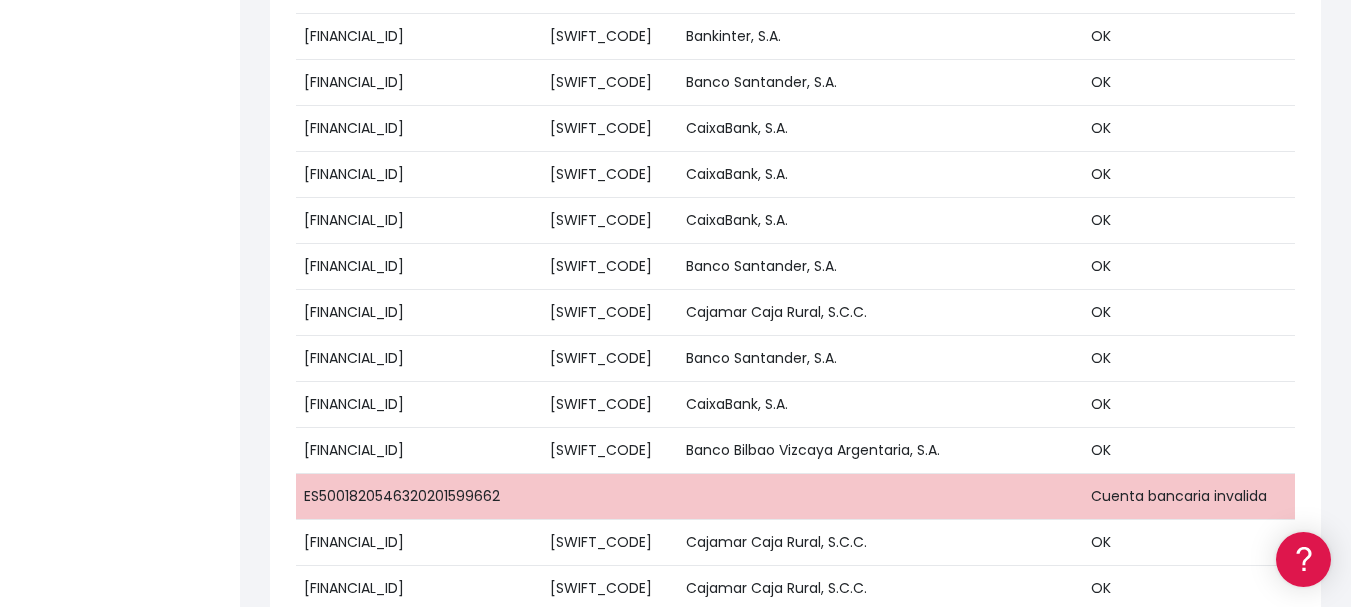 click at bounding box center [610, 497] 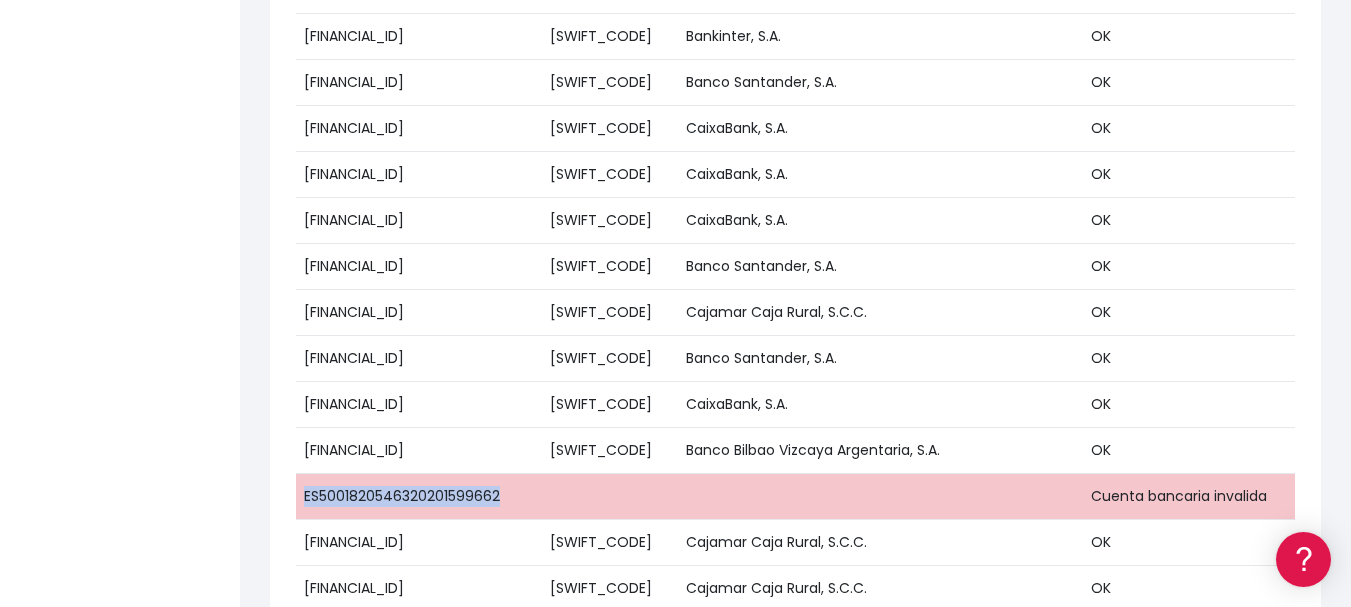 drag, startPoint x: 498, startPoint y: 489, endPoint x: 305, endPoint y: 505, distance: 193.66208 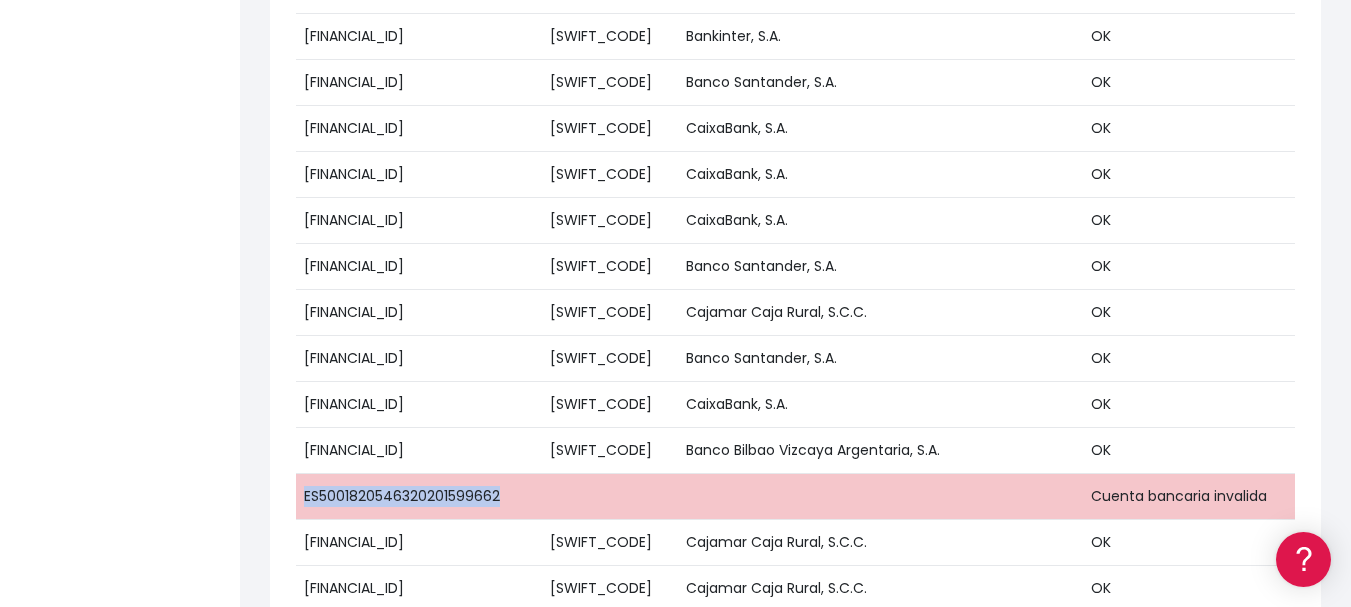 copy on "ES5001820546320201599662" 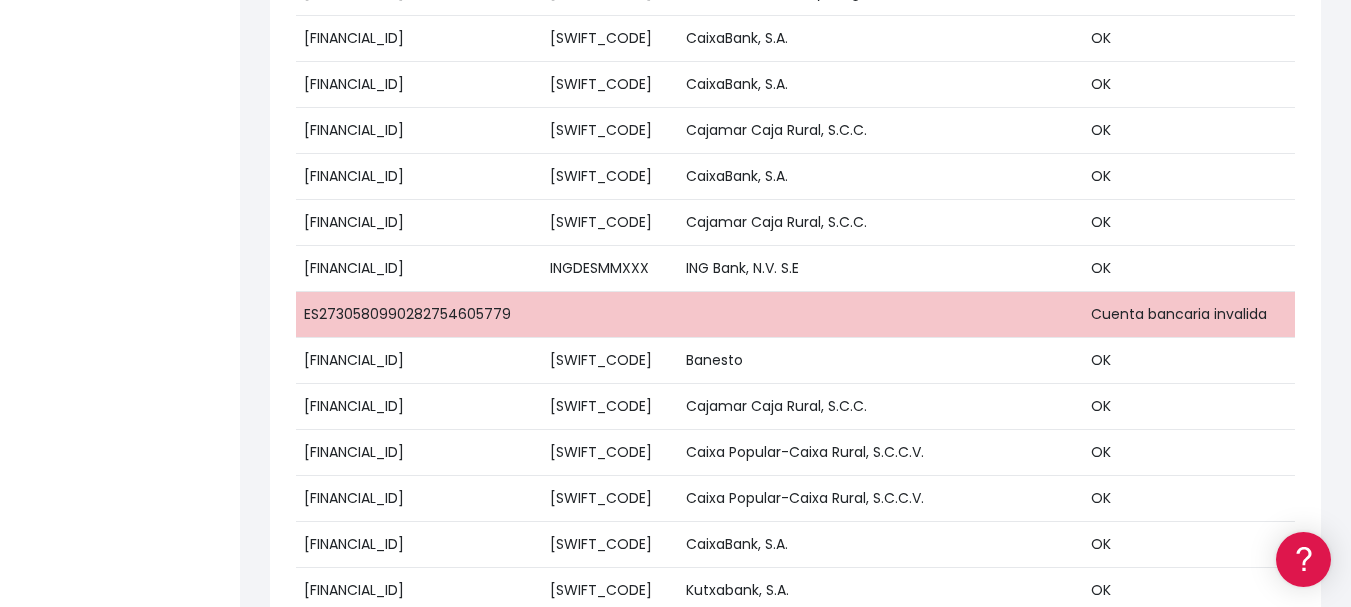 scroll, scrollTop: 34084, scrollLeft: 0, axis: vertical 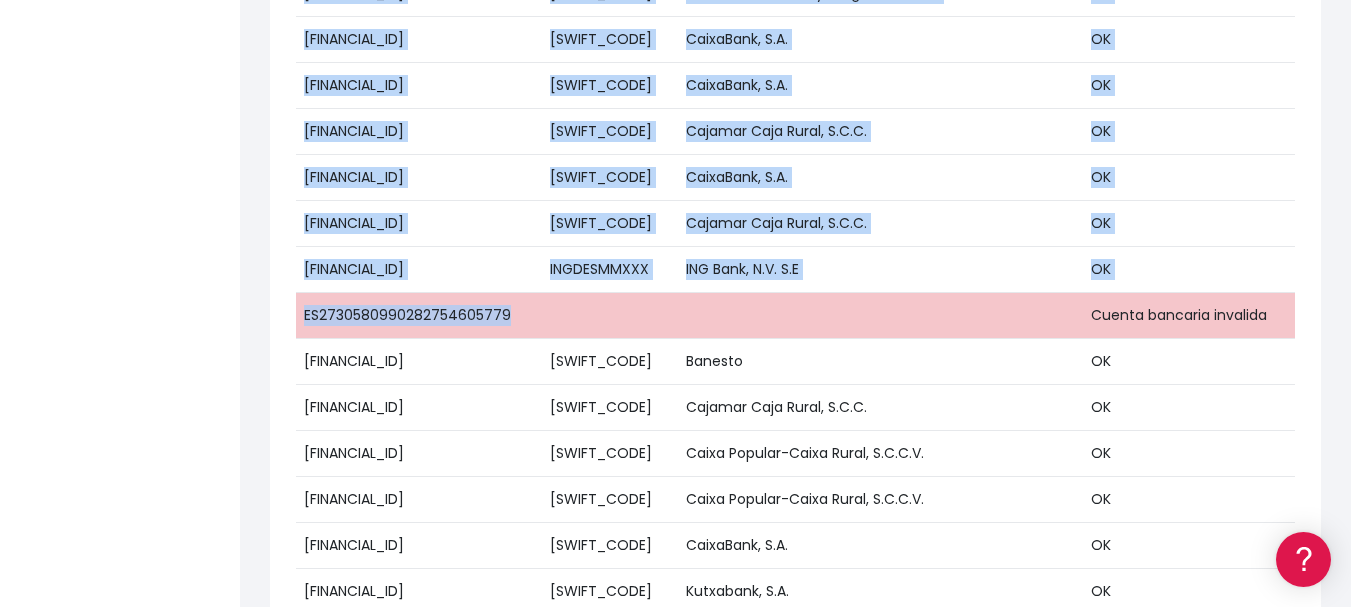 drag, startPoint x: 526, startPoint y: 313, endPoint x: 291, endPoint y: 320, distance: 235.10423 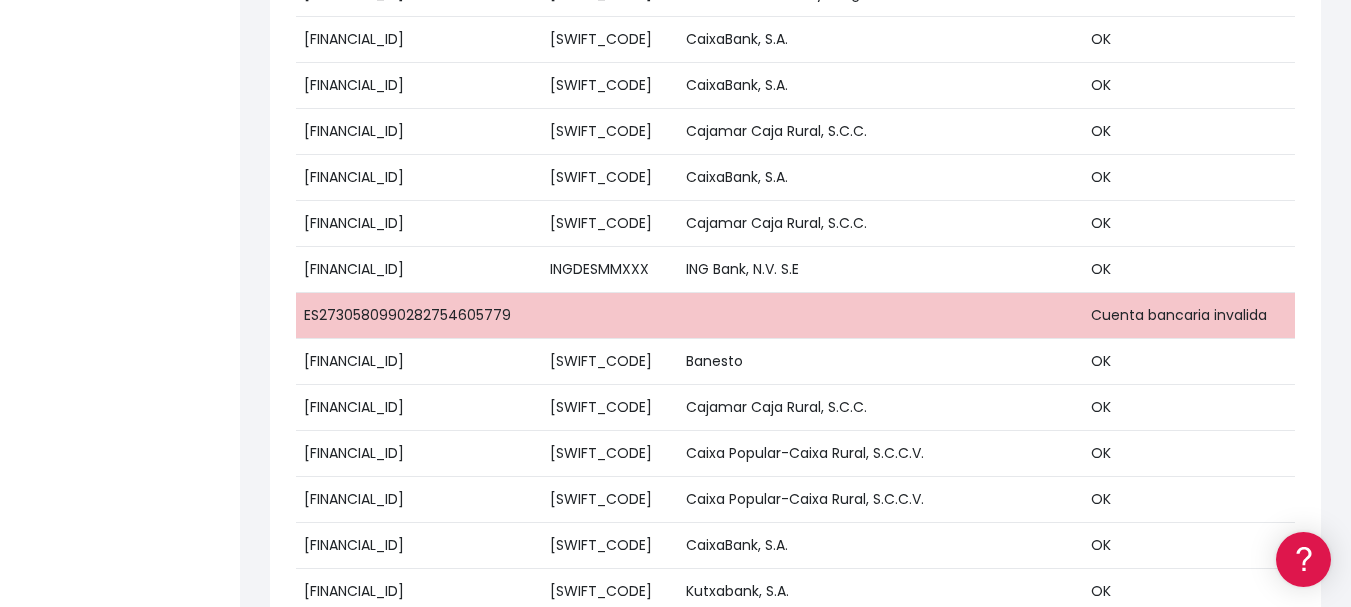 click at bounding box center (610, 316) 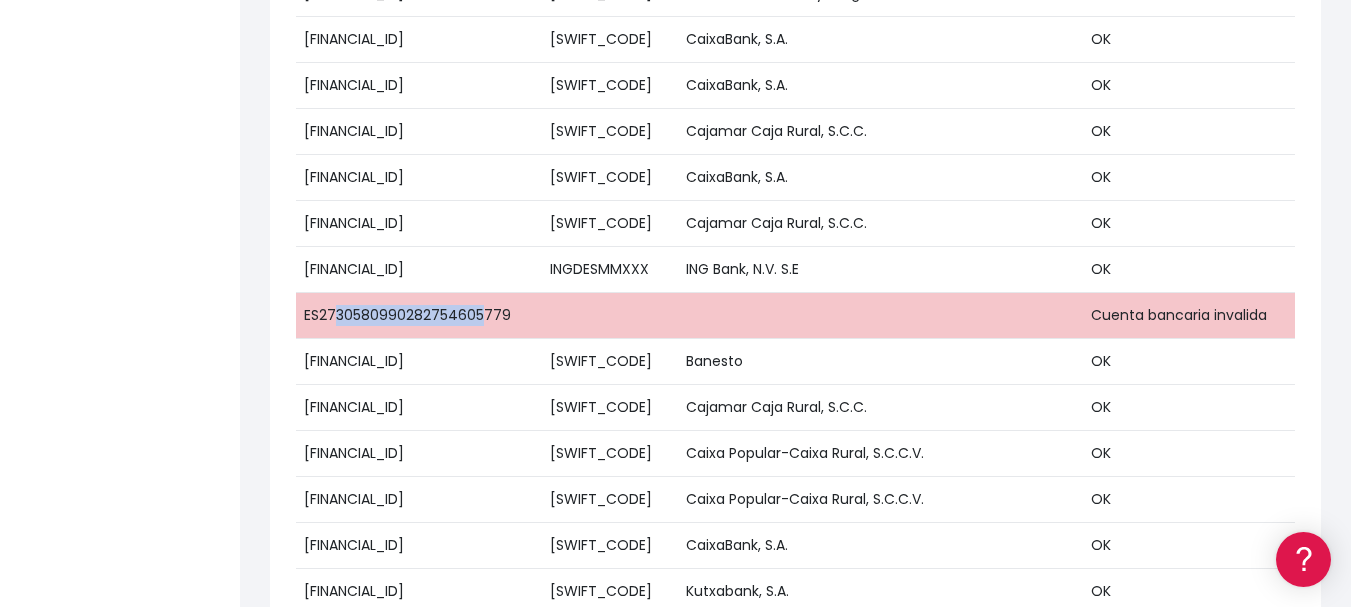 drag, startPoint x: 464, startPoint y: 314, endPoint x: 339, endPoint y: 324, distance: 125.39936 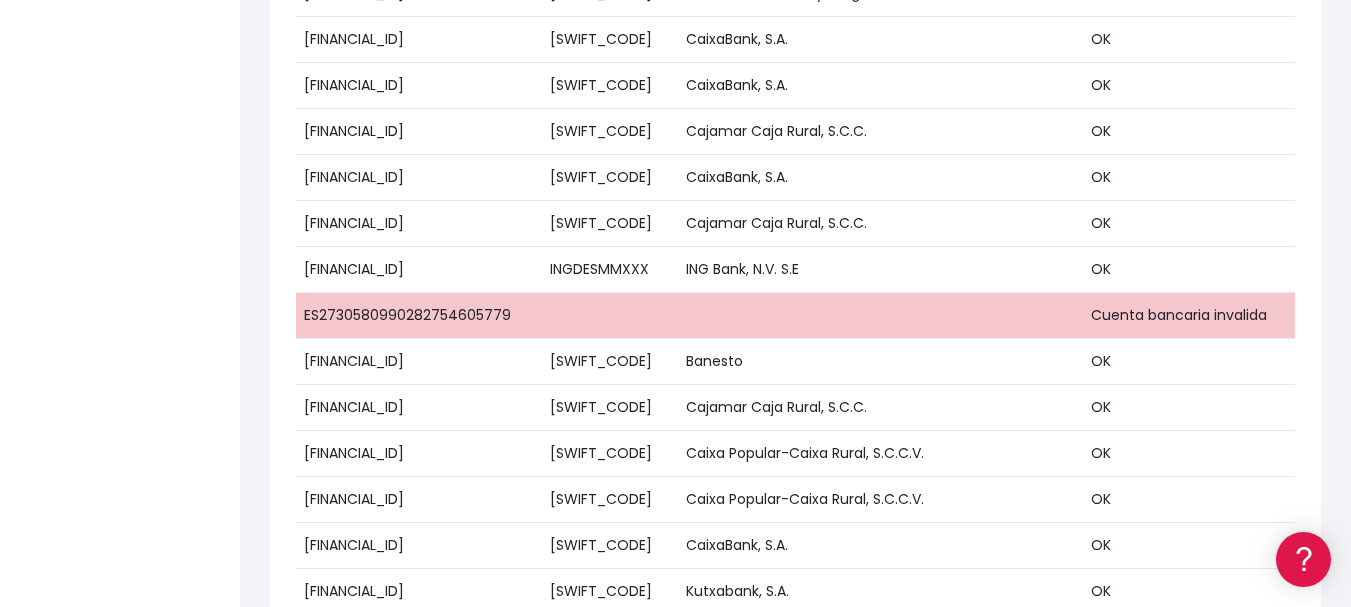 click on "ES2730580990282754605779" at bounding box center (419, 316) 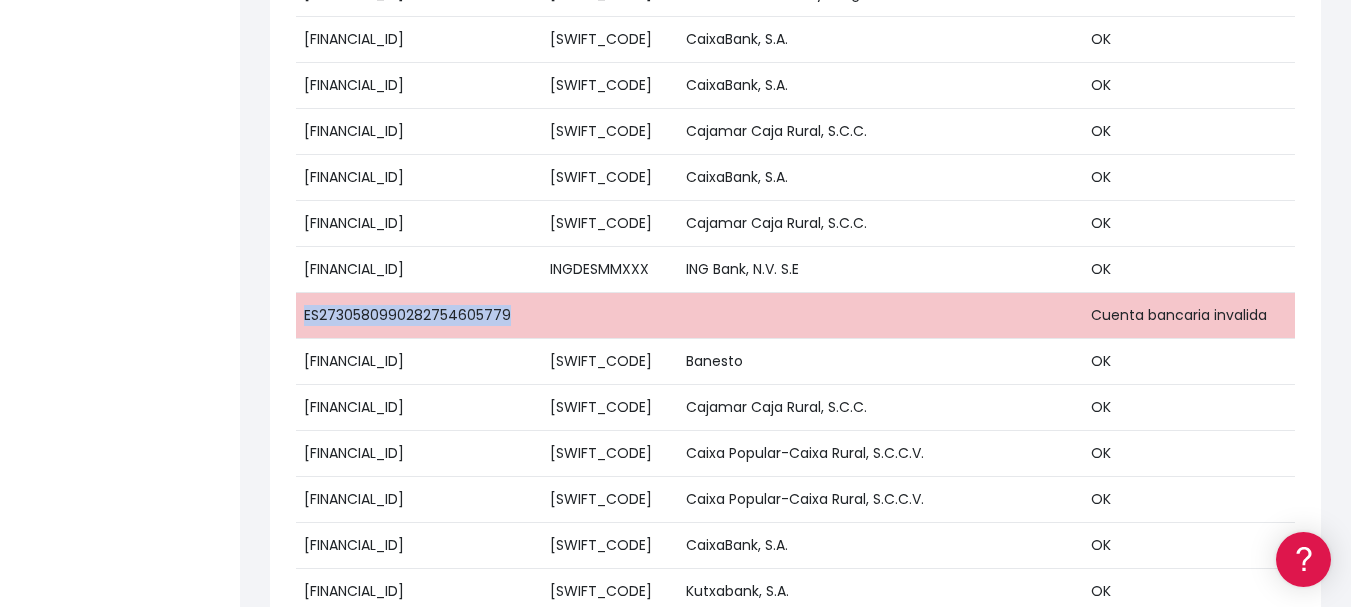 drag, startPoint x: 522, startPoint y: 314, endPoint x: 305, endPoint y: 320, distance: 217.08293 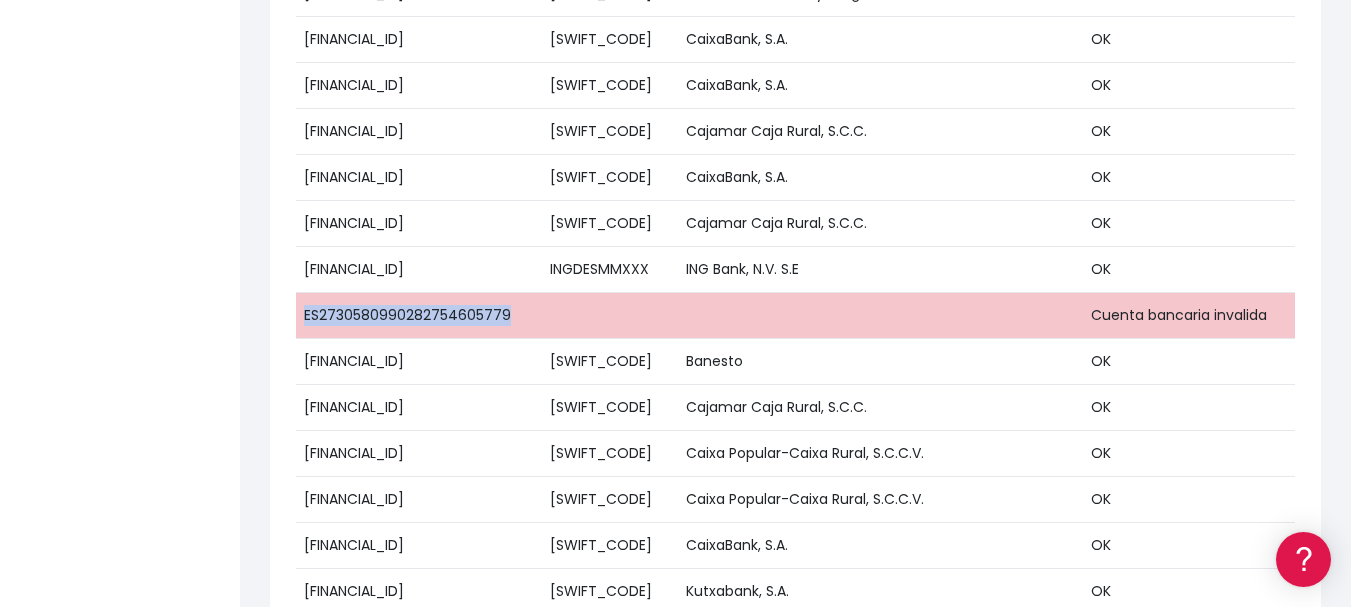 copy on "ES2730580990282754605779" 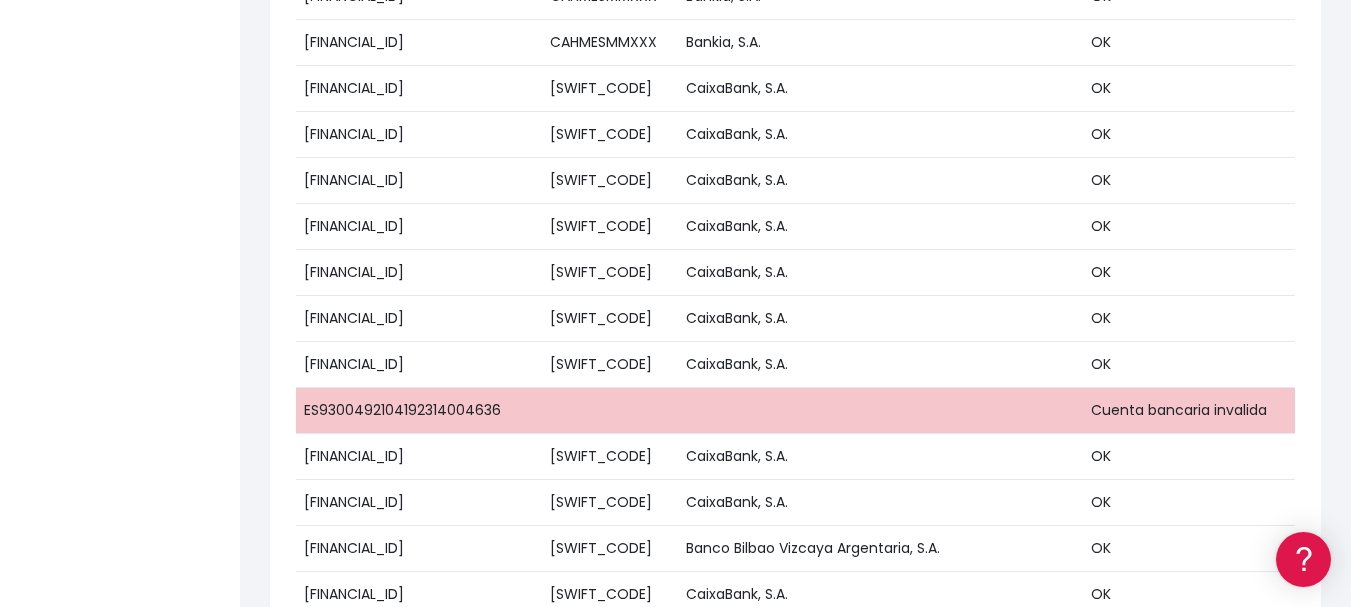 scroll, scrollTop: 7818, scrollLeft: 0, axis: vertical 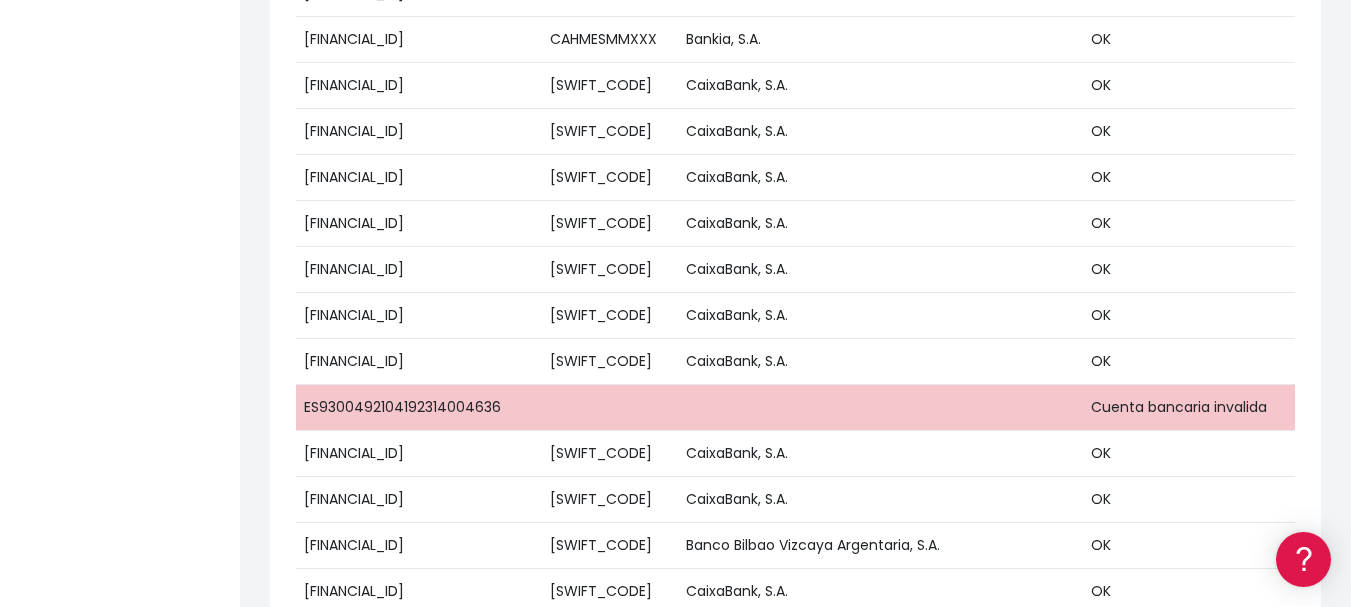click on "ES9300492104192314004636" at bounding box center [419, 408] 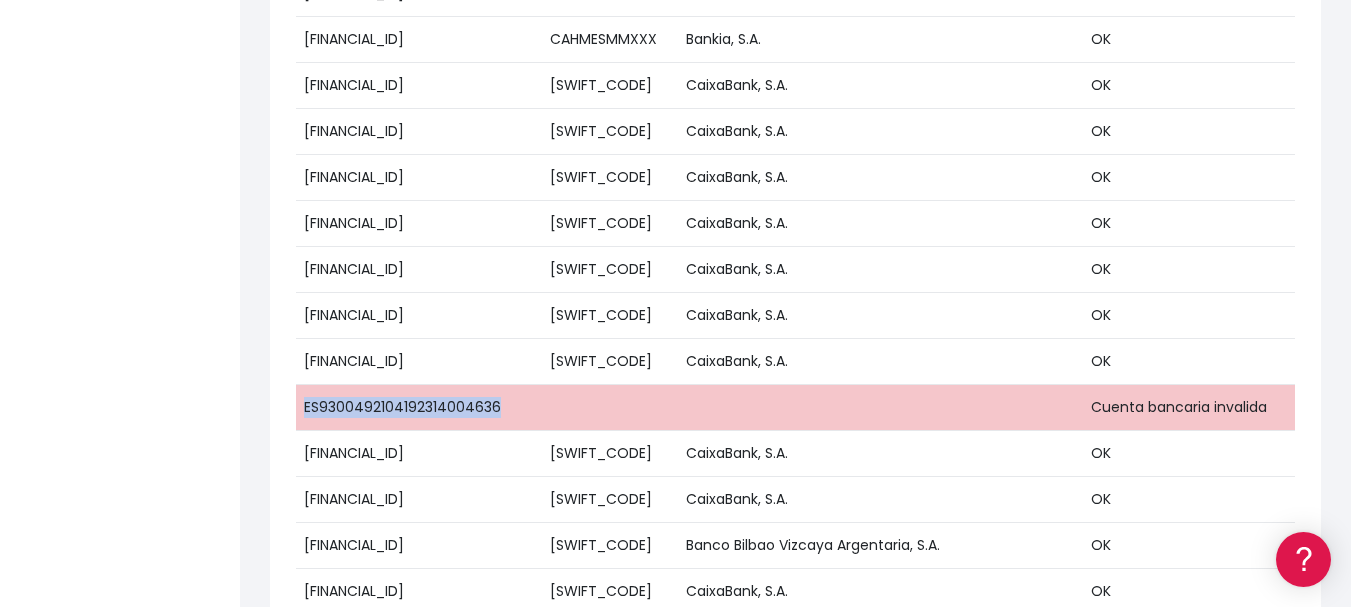 drag, startPoint x: 501, startPoint y: 405, endPoint x: 303, endPoint y: 407, distance: 198.0101 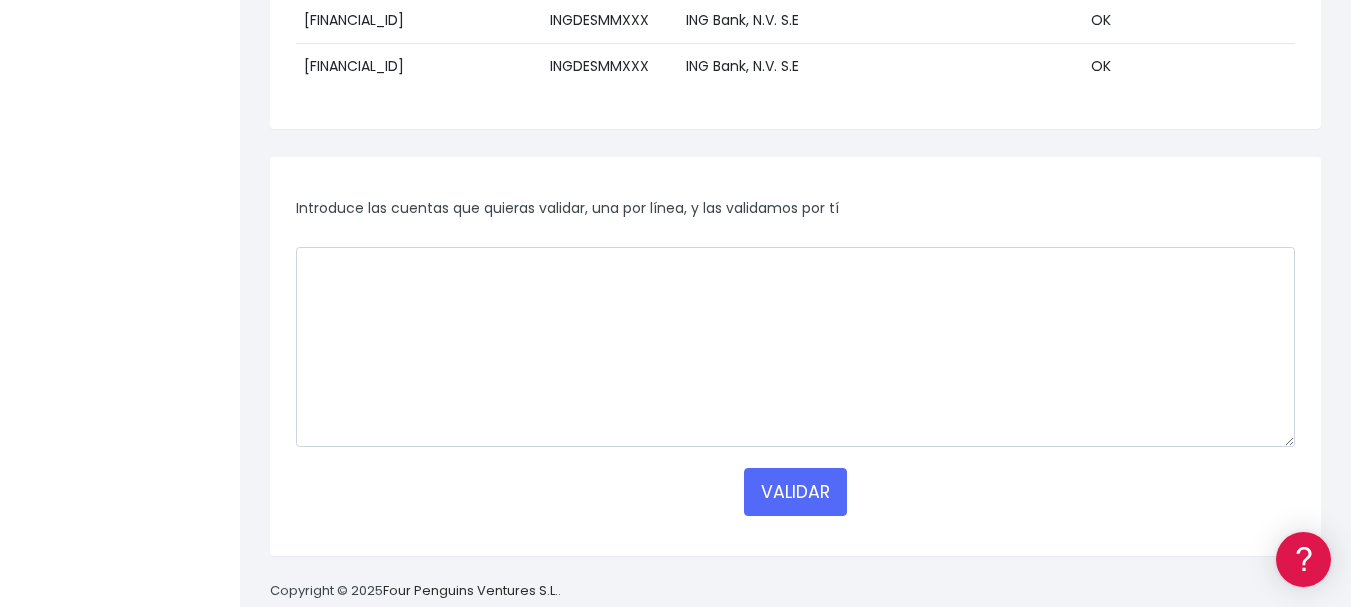 scroll, scrollTop: 57930, scrollLeft: 0, axis: vertical 